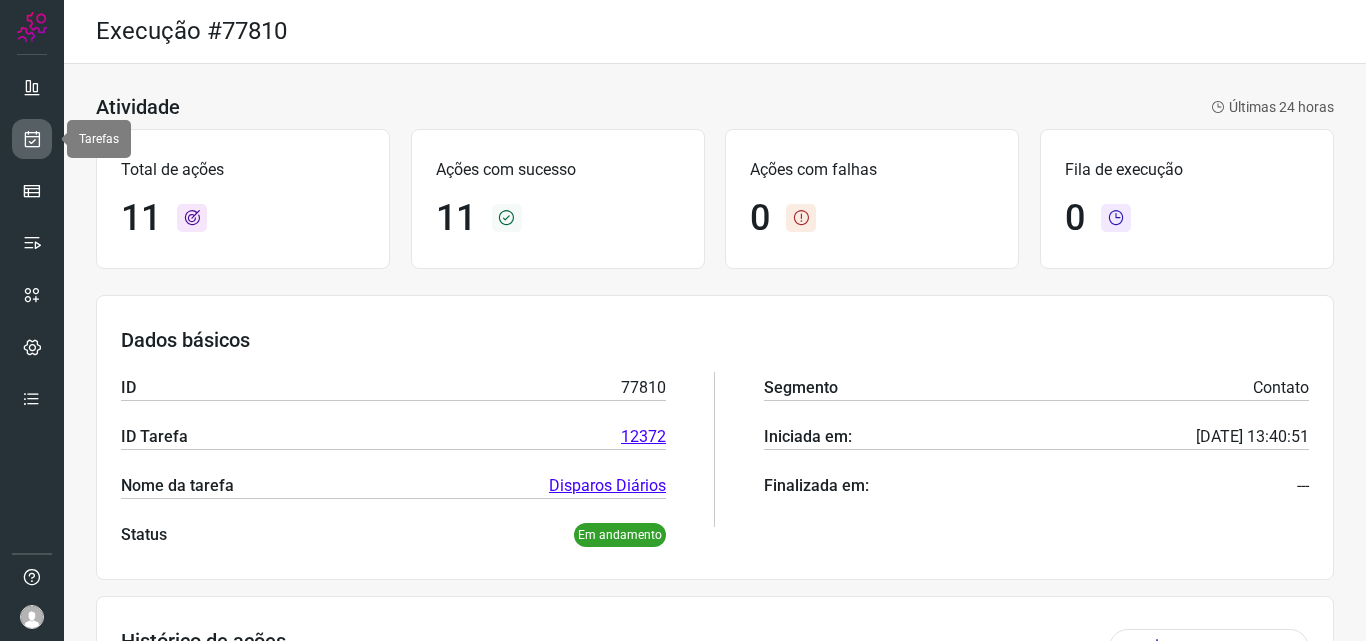scroll, scrollTop: 0, scrollLeft: 0, axis: both 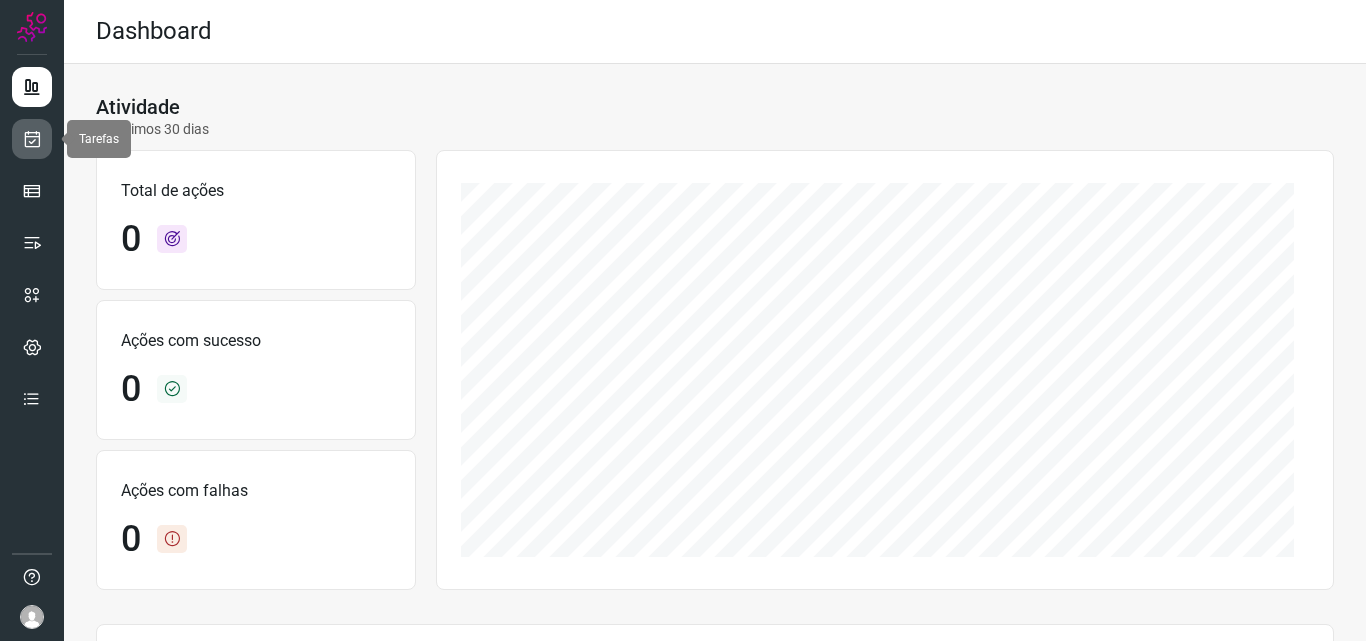 click at bounding box center [32, 139] 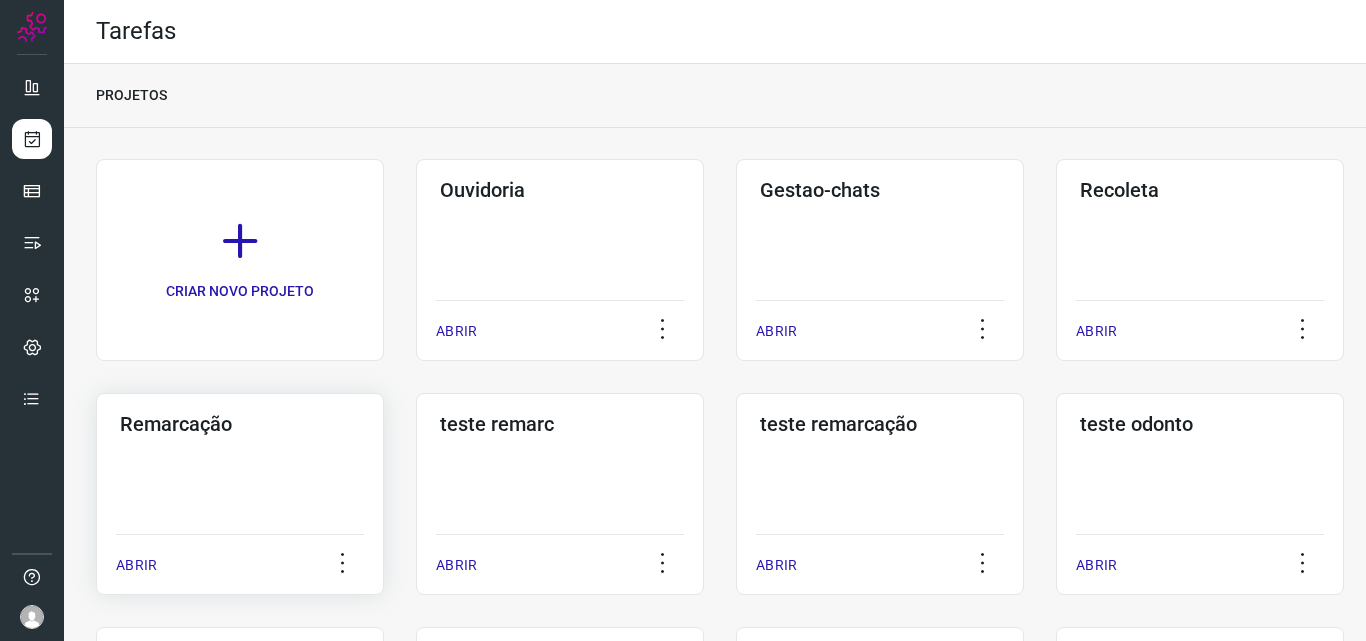 click on "Remarcação  ABRIR" 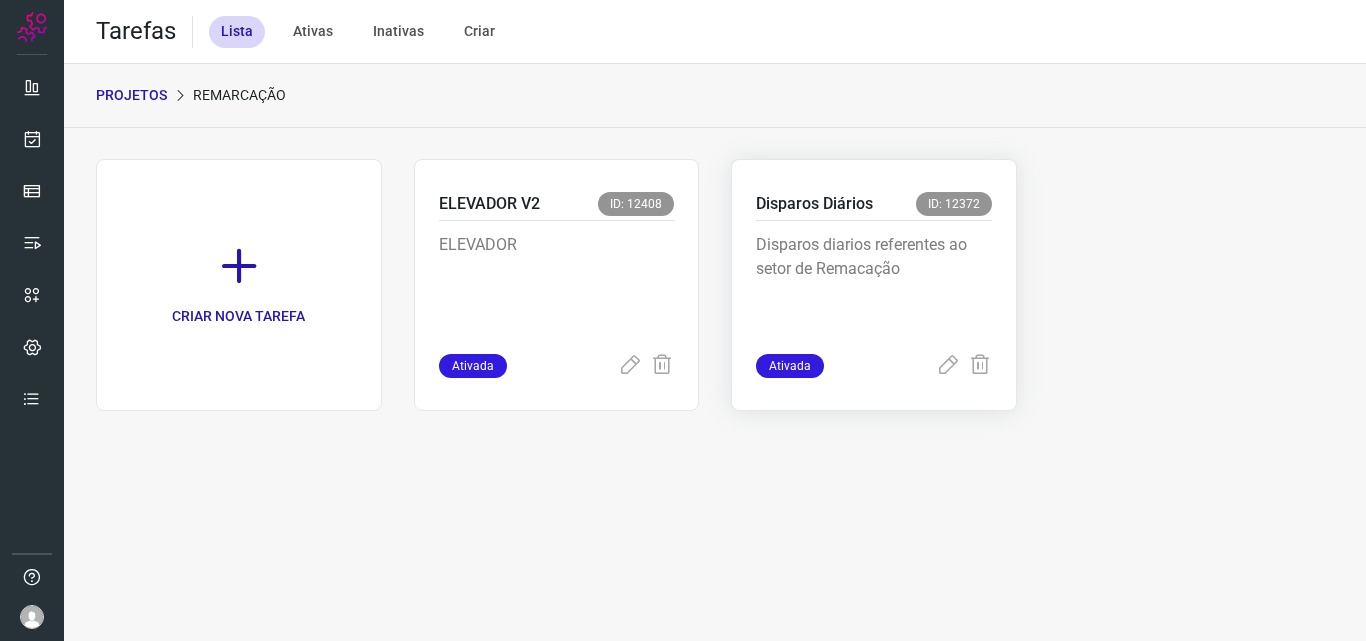 click on "Disparos diarios referentes ao setor de Remacação" at bounding box center (874, 283) 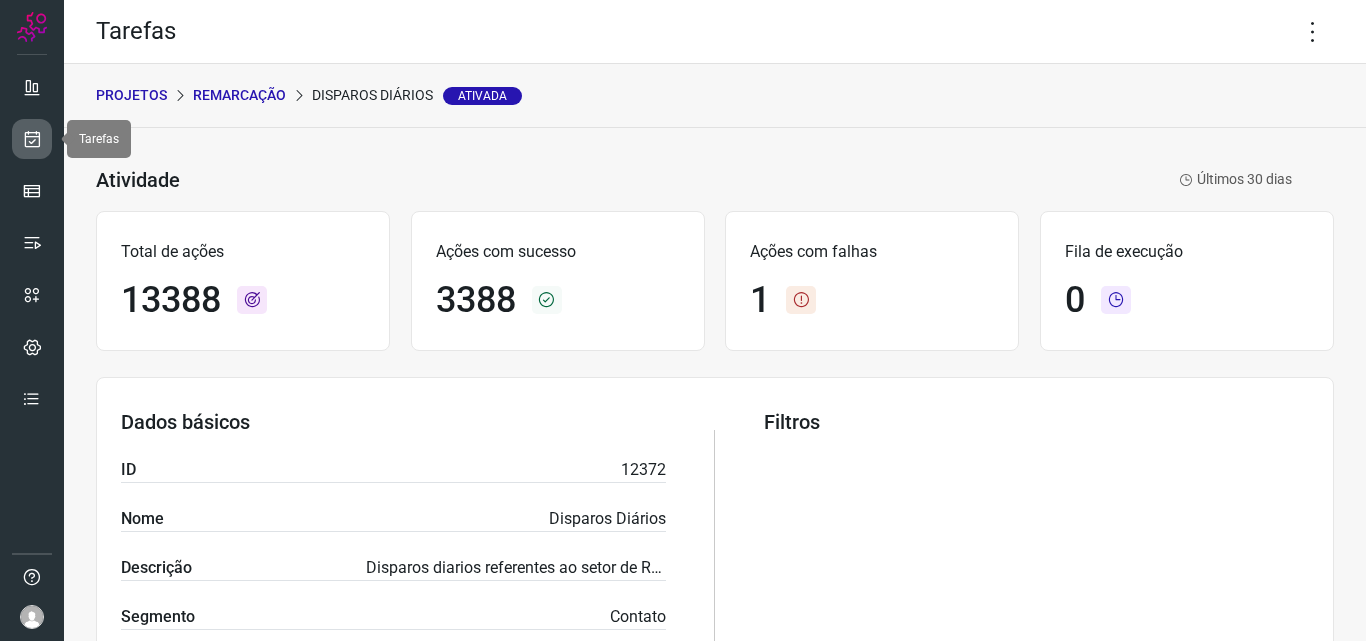 click at bounding box center (32, 139) 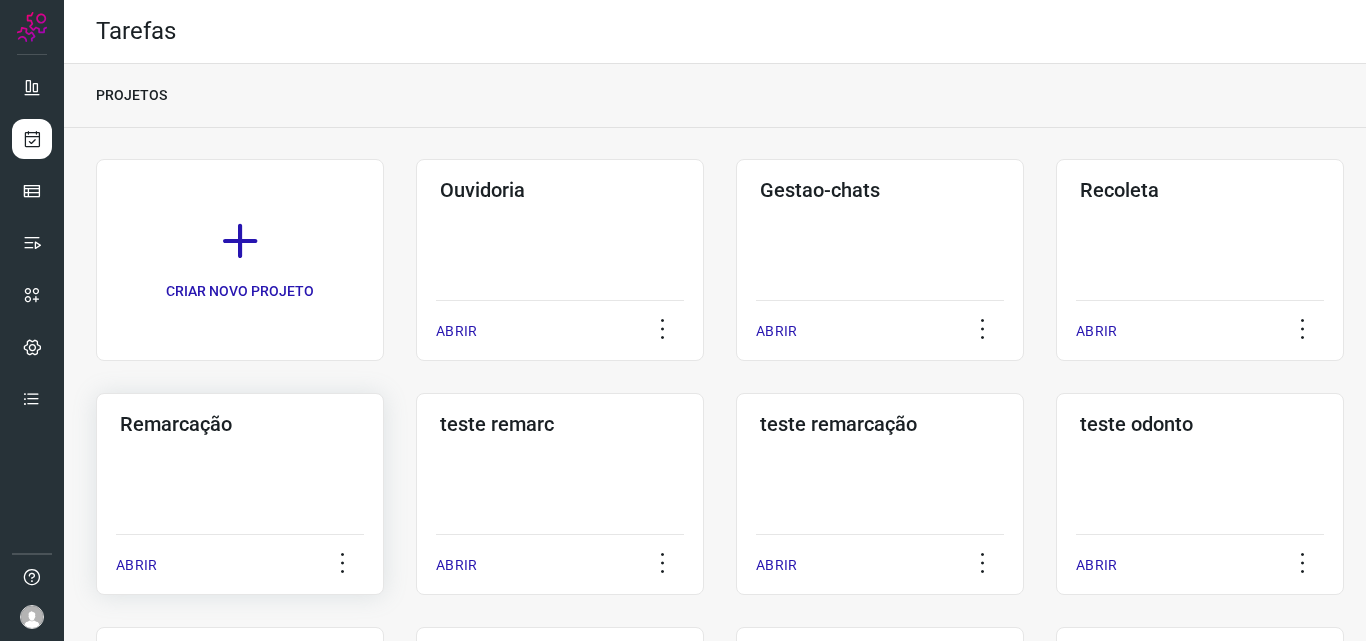 click on "Remarcação  ABRIR" 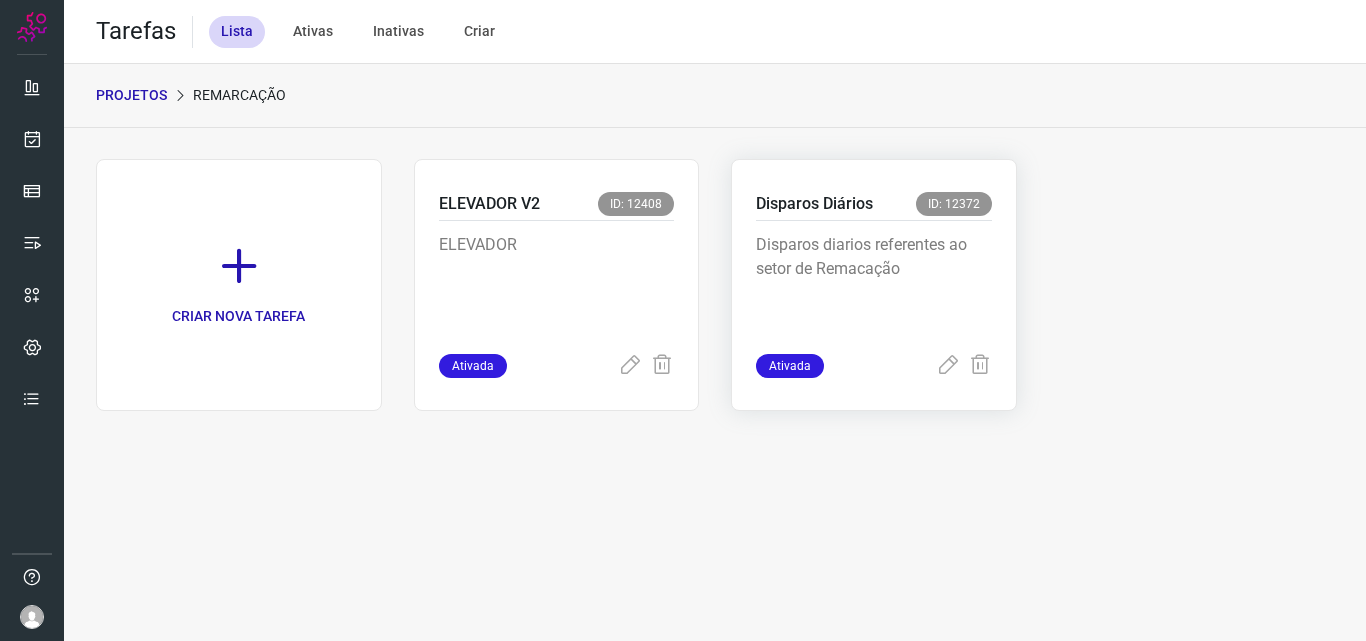 click on "Disparos diarios referentes ao setor de Remacação" at bounding box center (874, 283) 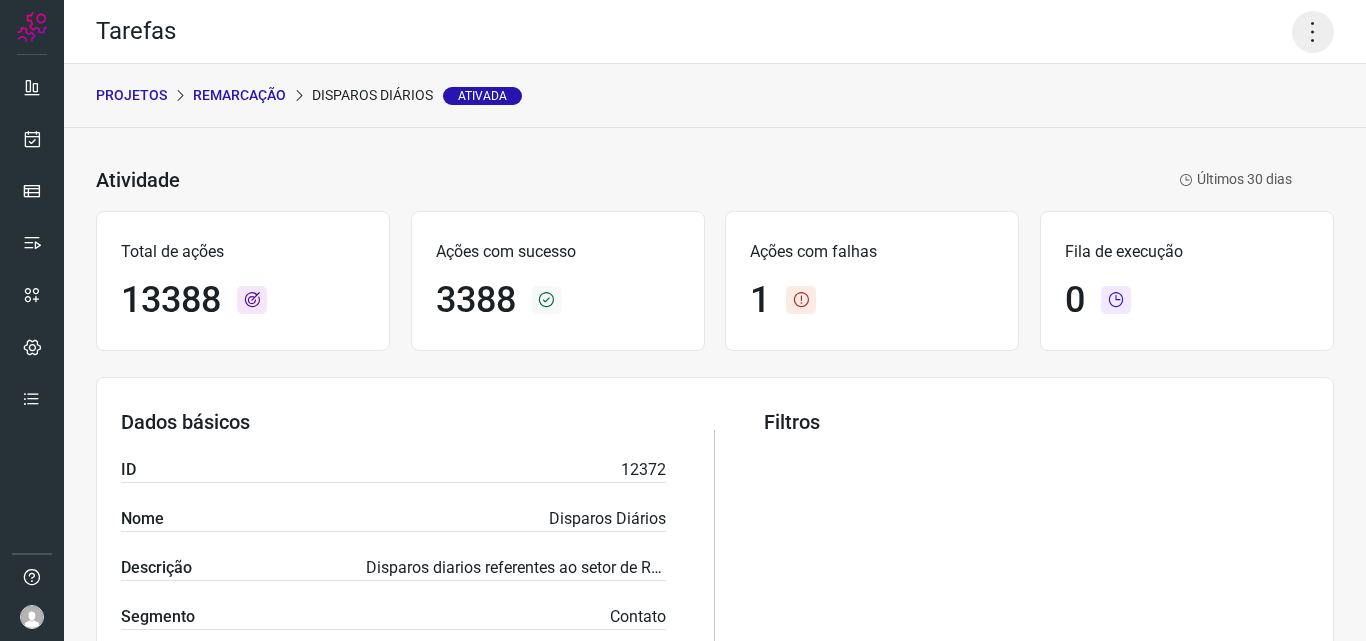 click 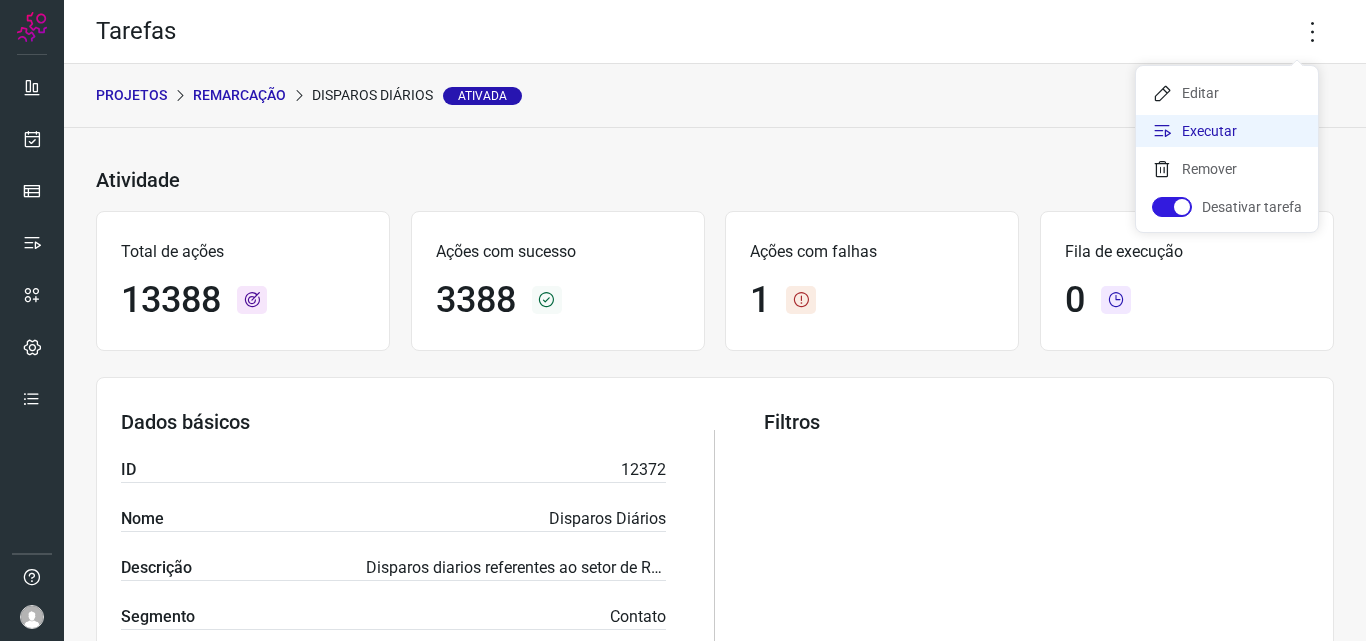 click on "Executar" 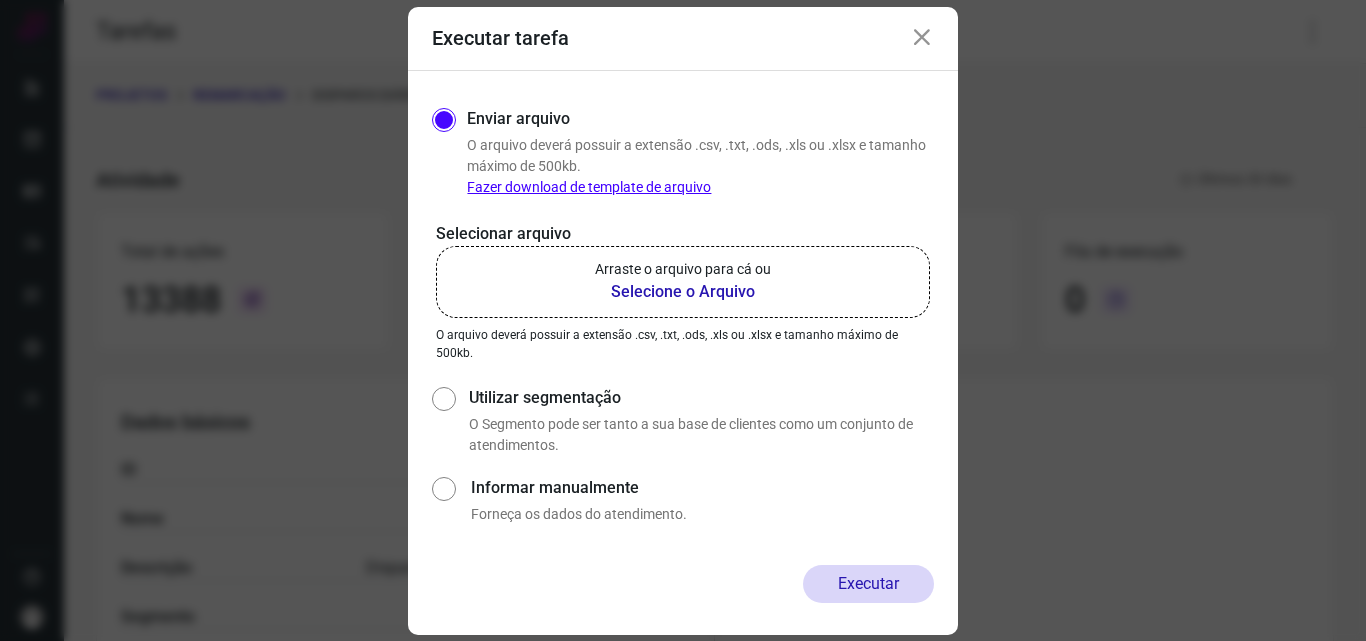 click on "Selecione o Arquivo" at bounding box center (683, 292) 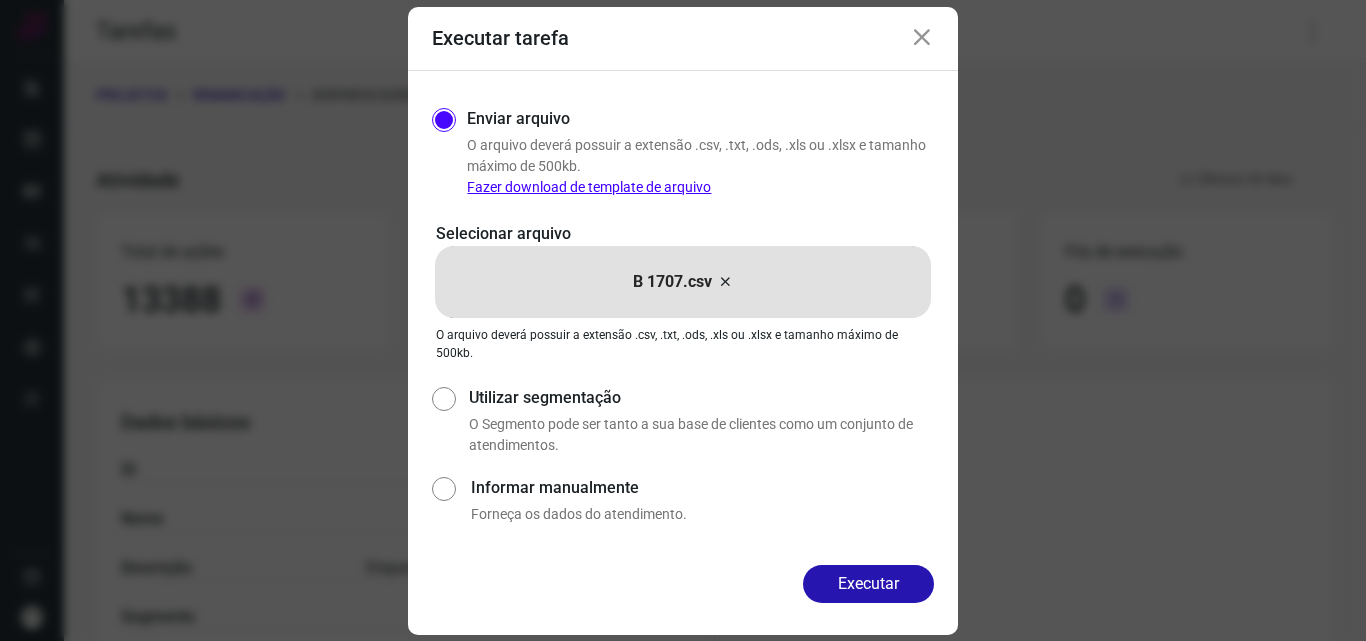 click on "Executar" at bounding box center [868, 584] 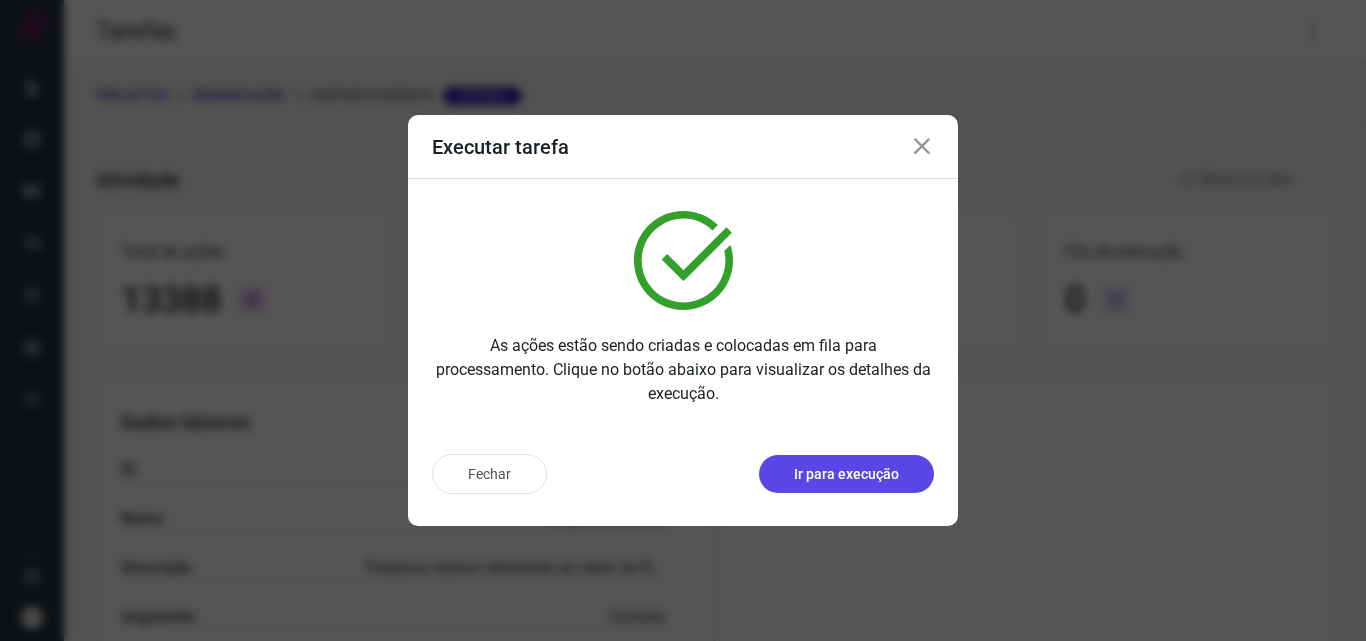 click on "Ir para execução" at bounding box center (846, 474) 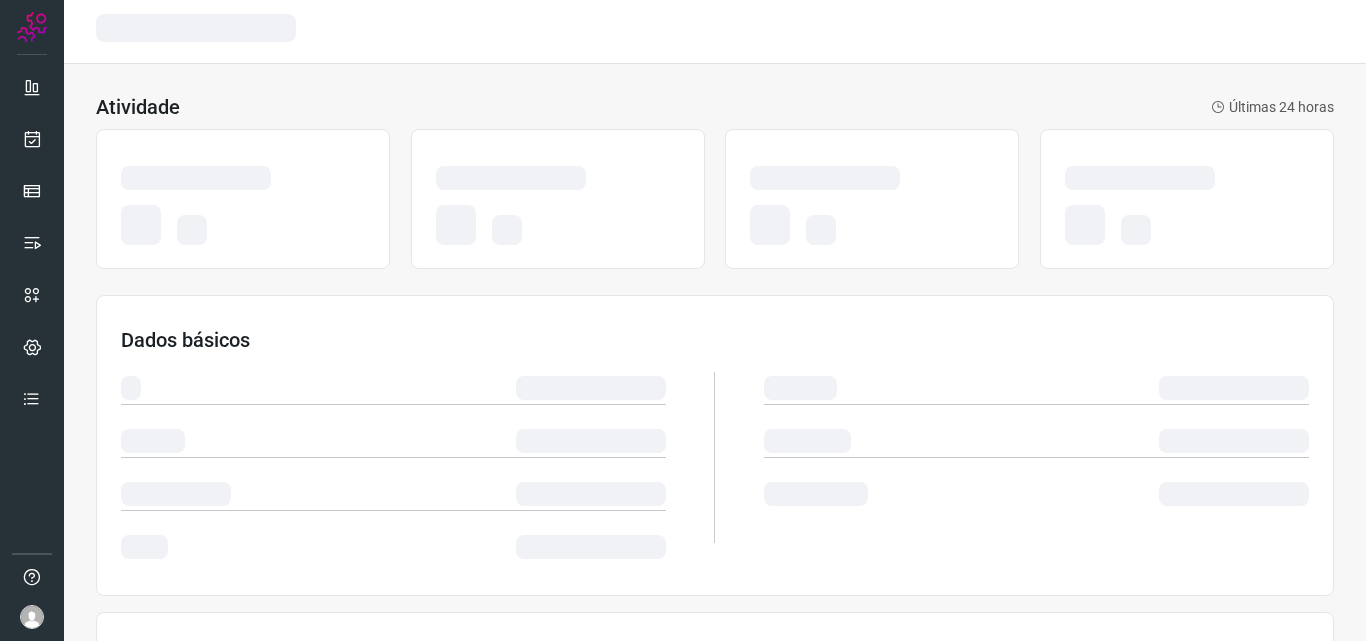 scroll, scrollTop: 0, scrollLeft: 0, axis: both 